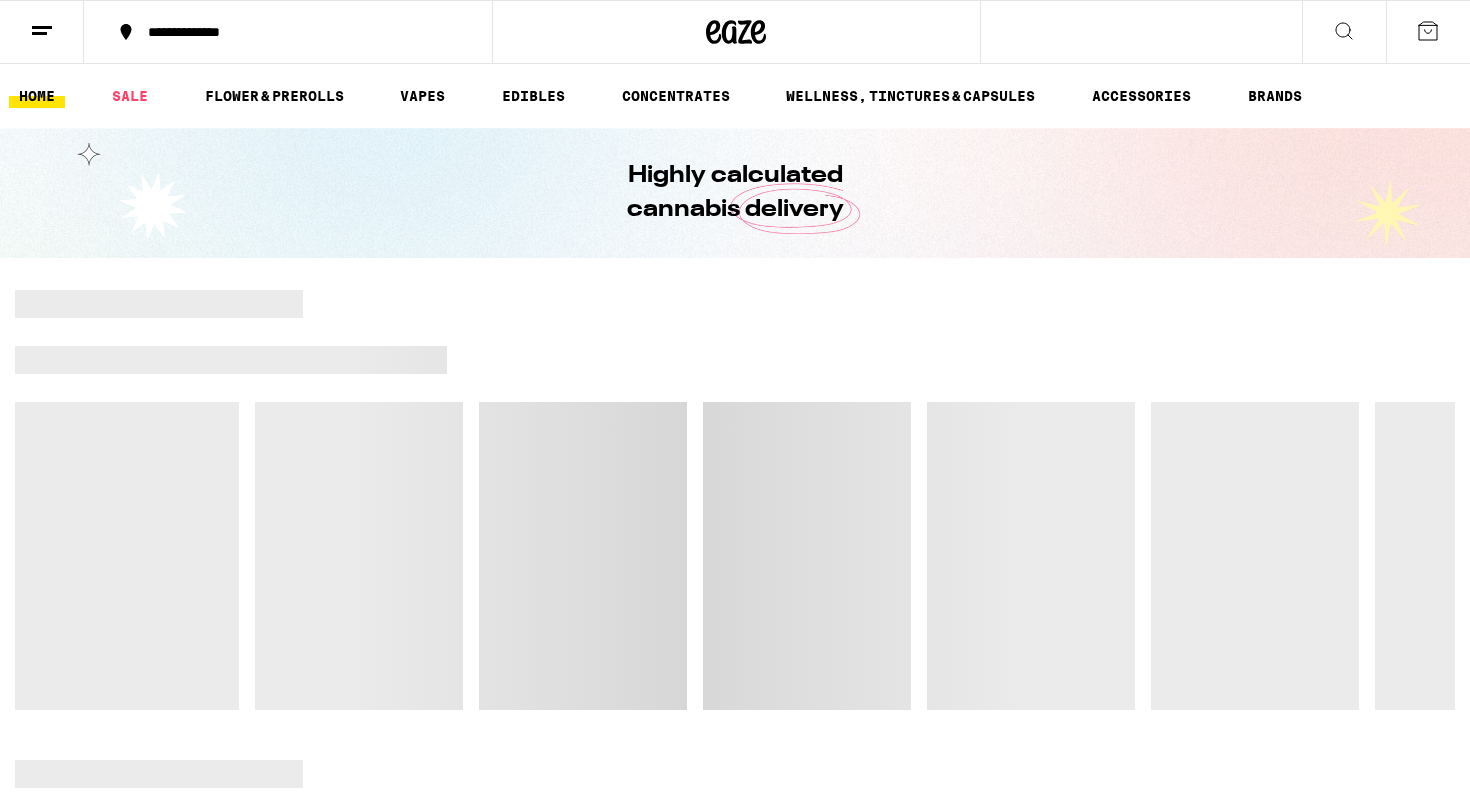 scroll, scrollTop: 0, scrollLeft: 0, axis: both 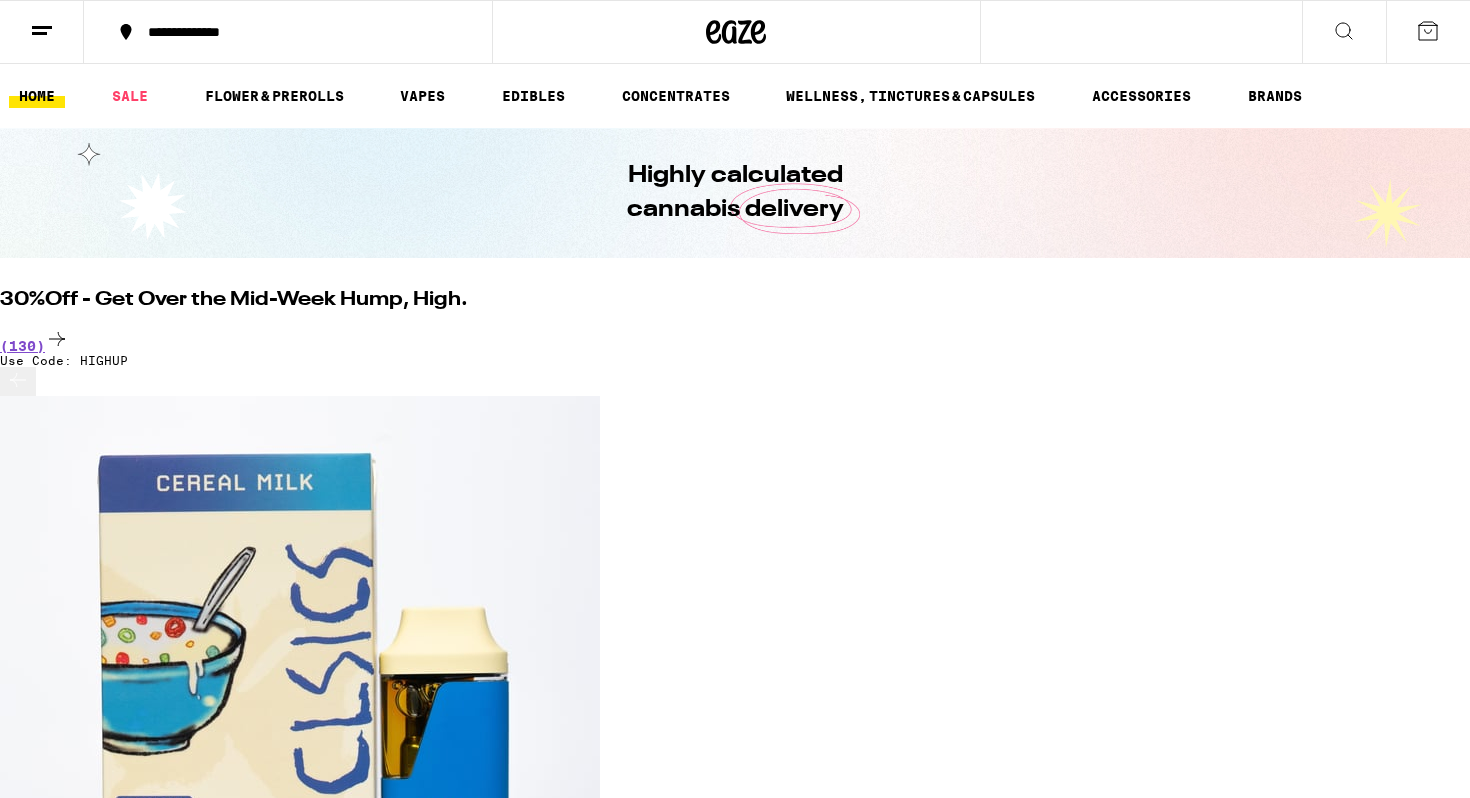 click 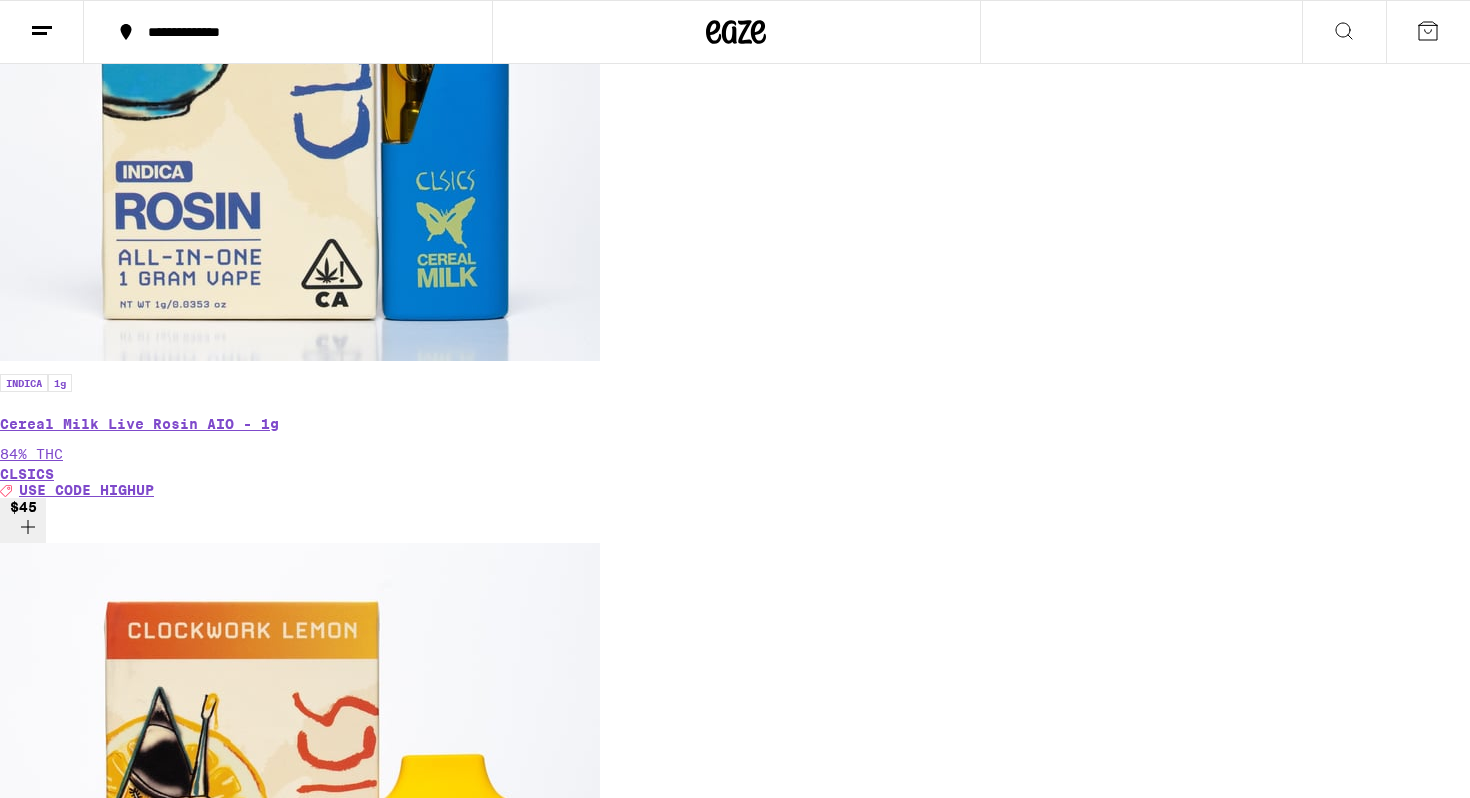 scroll, scrollTop: 626, scrollLeft: 0, axis: vertical 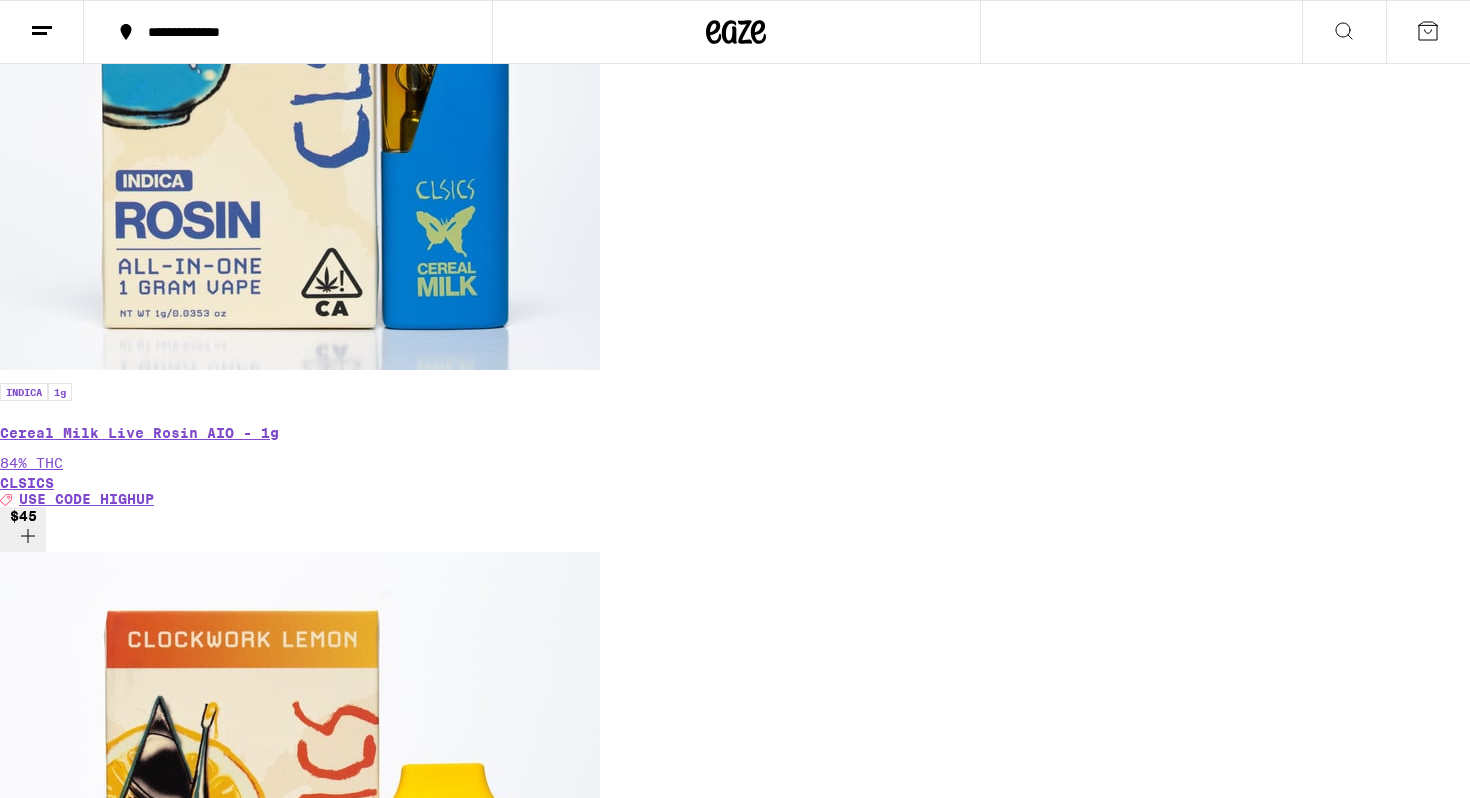 click 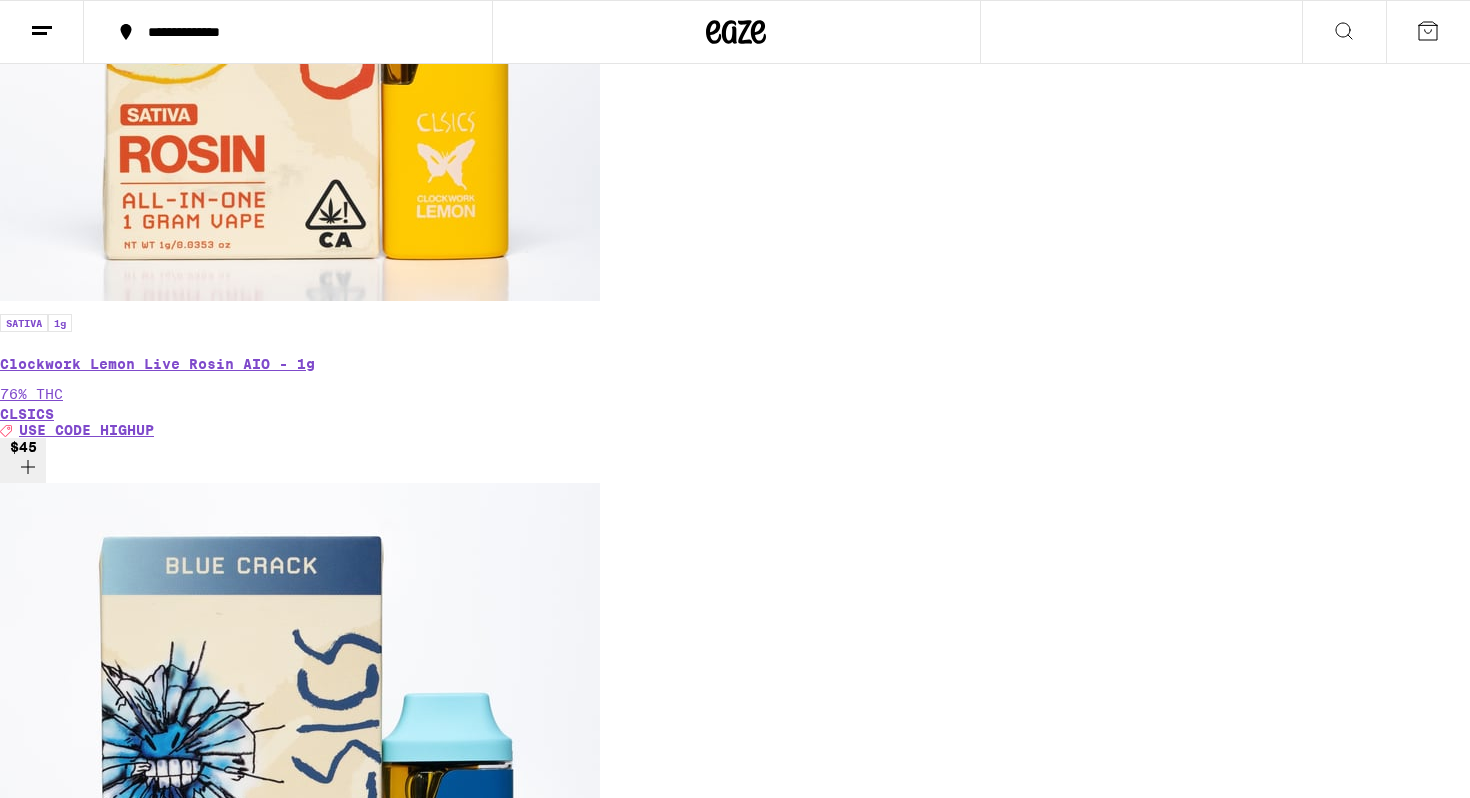 scroll, scrollTop: 1478, scrollLeft: 0, axis: vertical 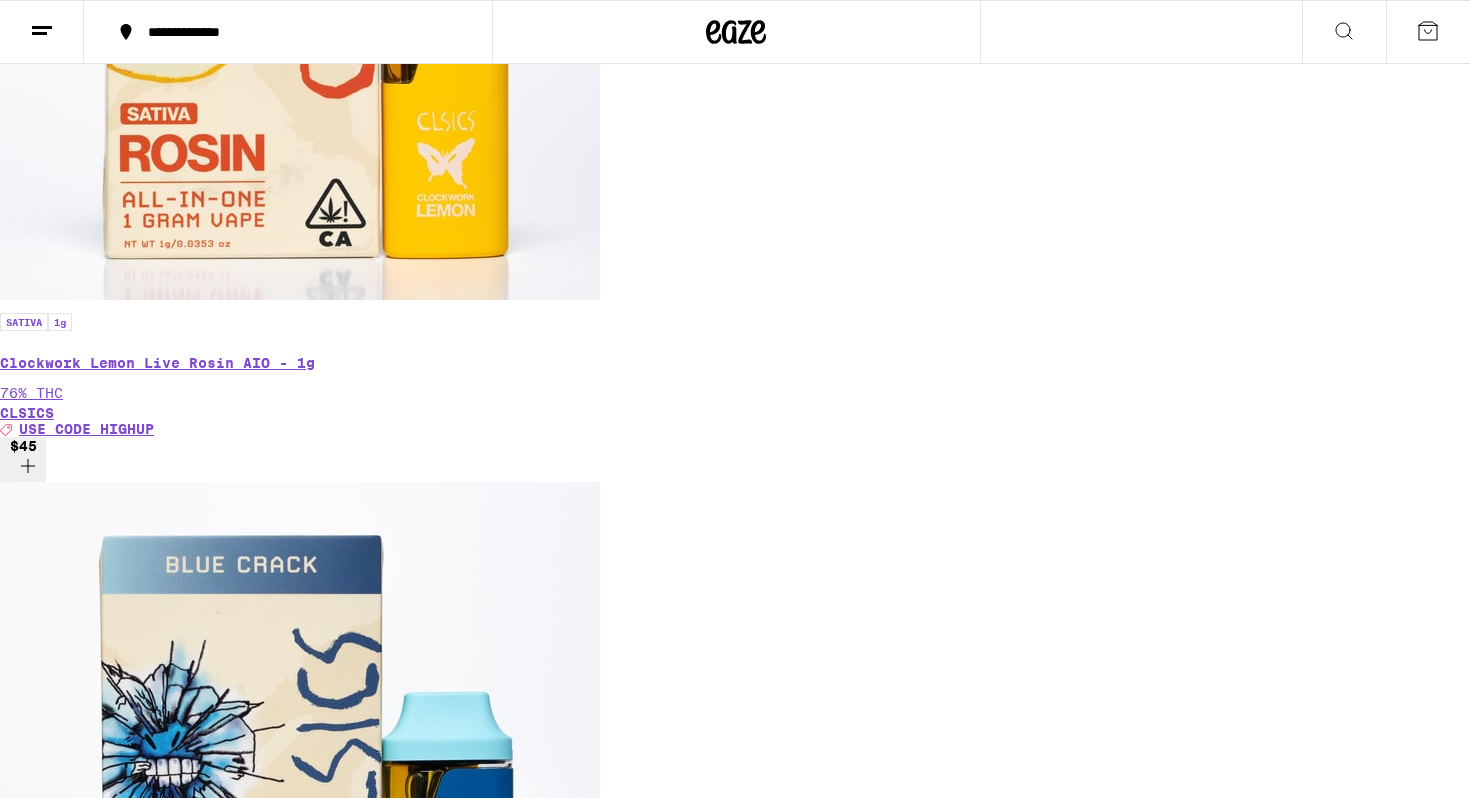 click 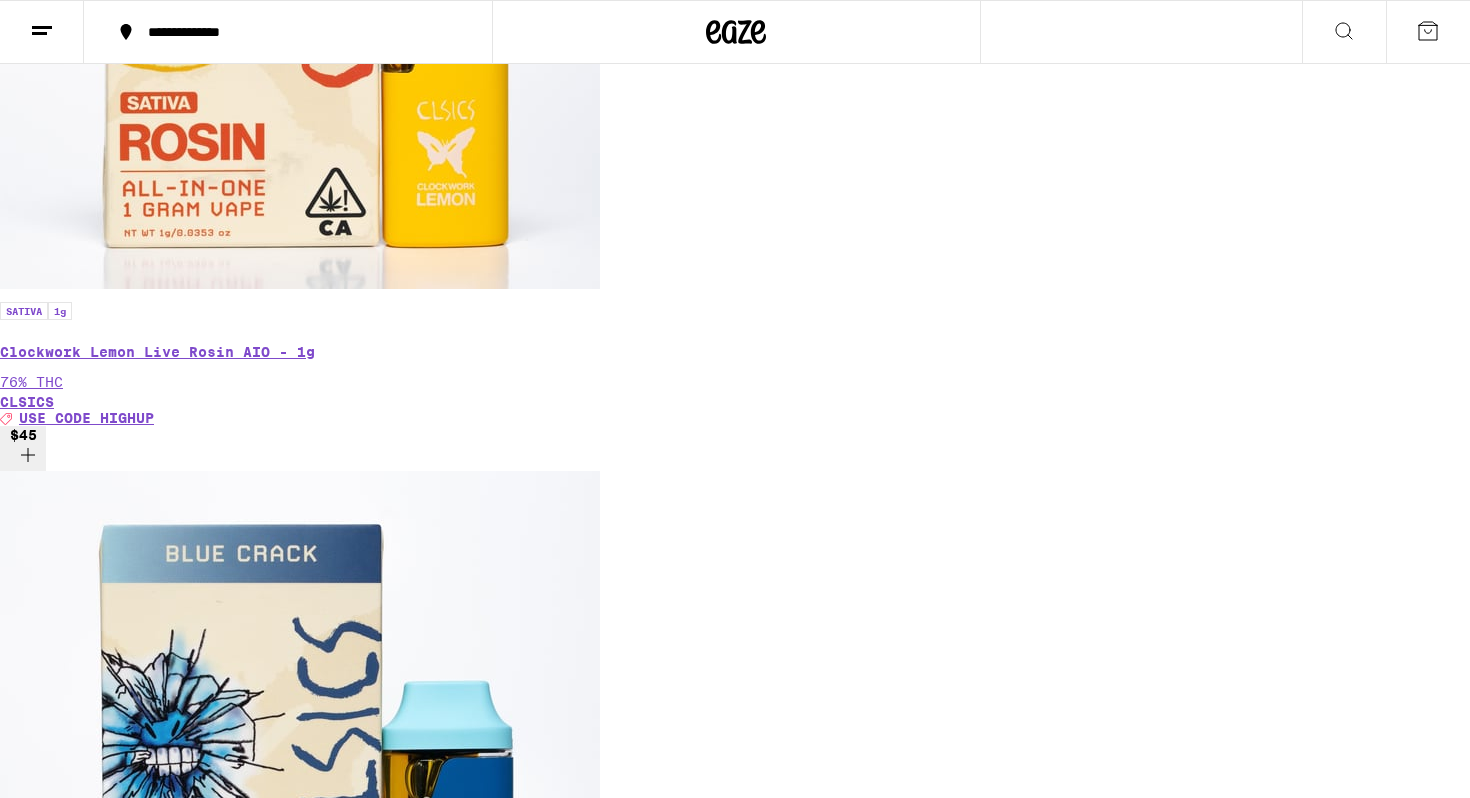 scroll, scrollTop: 1491, scrollLeft: 0, axis: vertical 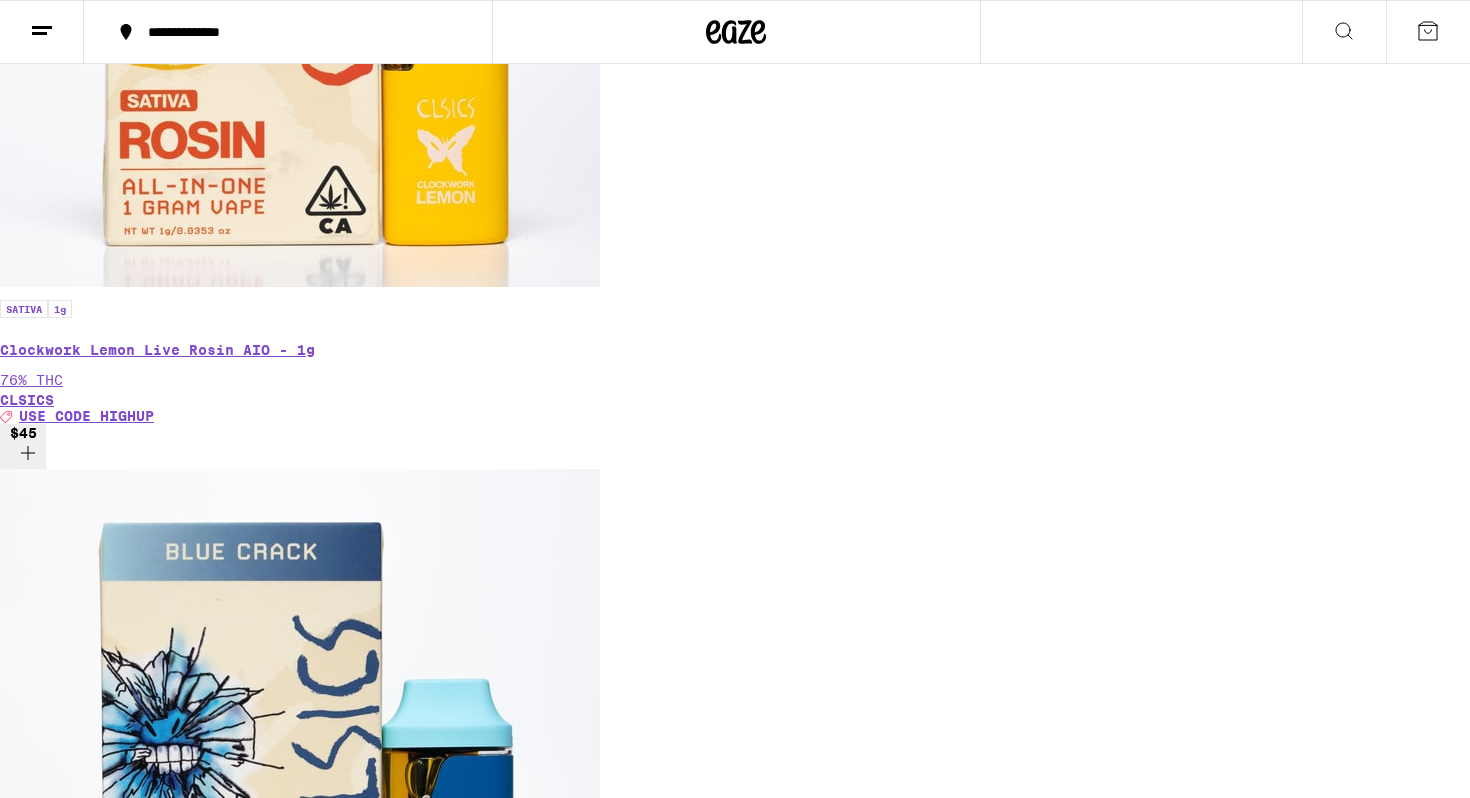 click 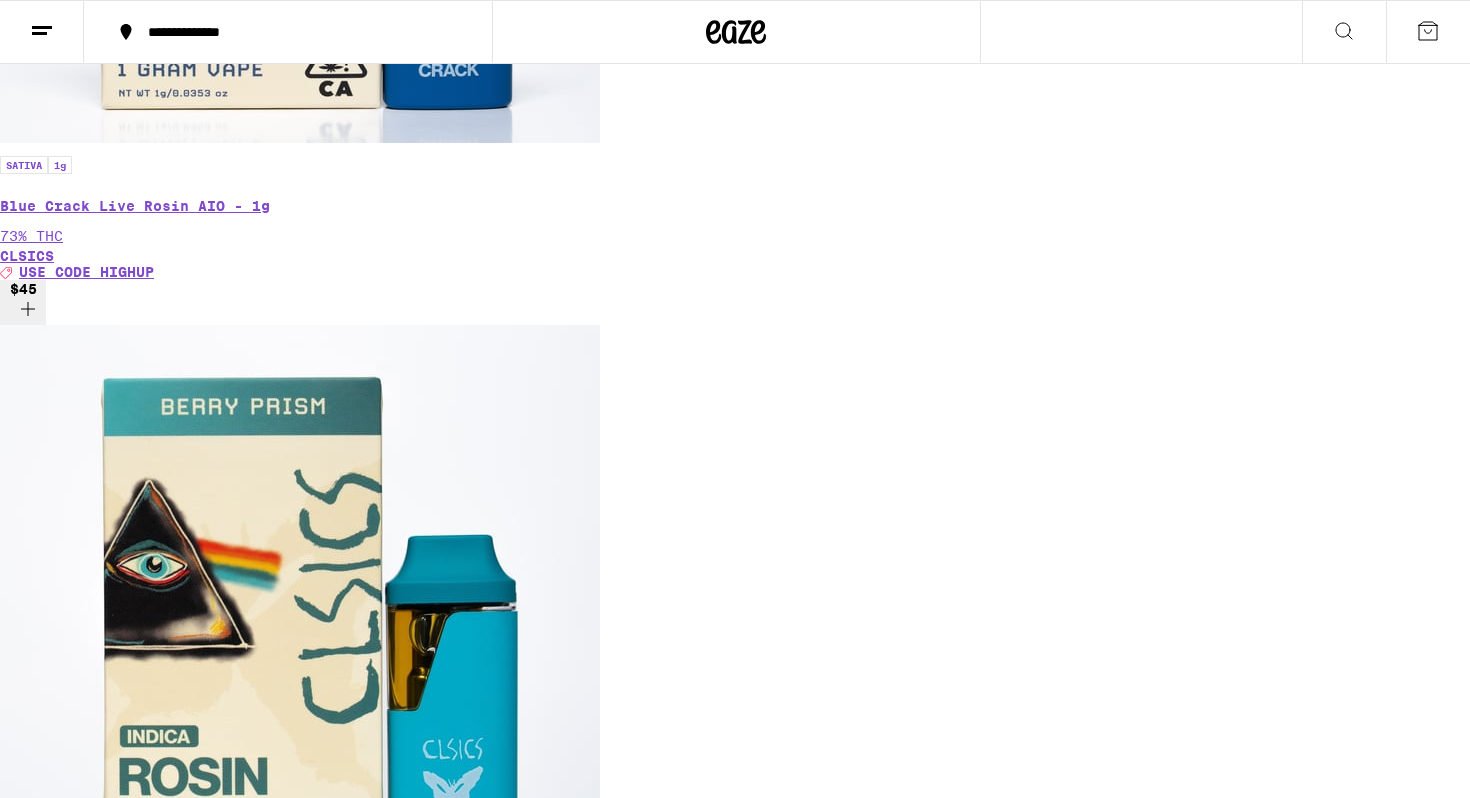 scroll, scrollTop: 2419, scrollLeft: 0, axis: vertical 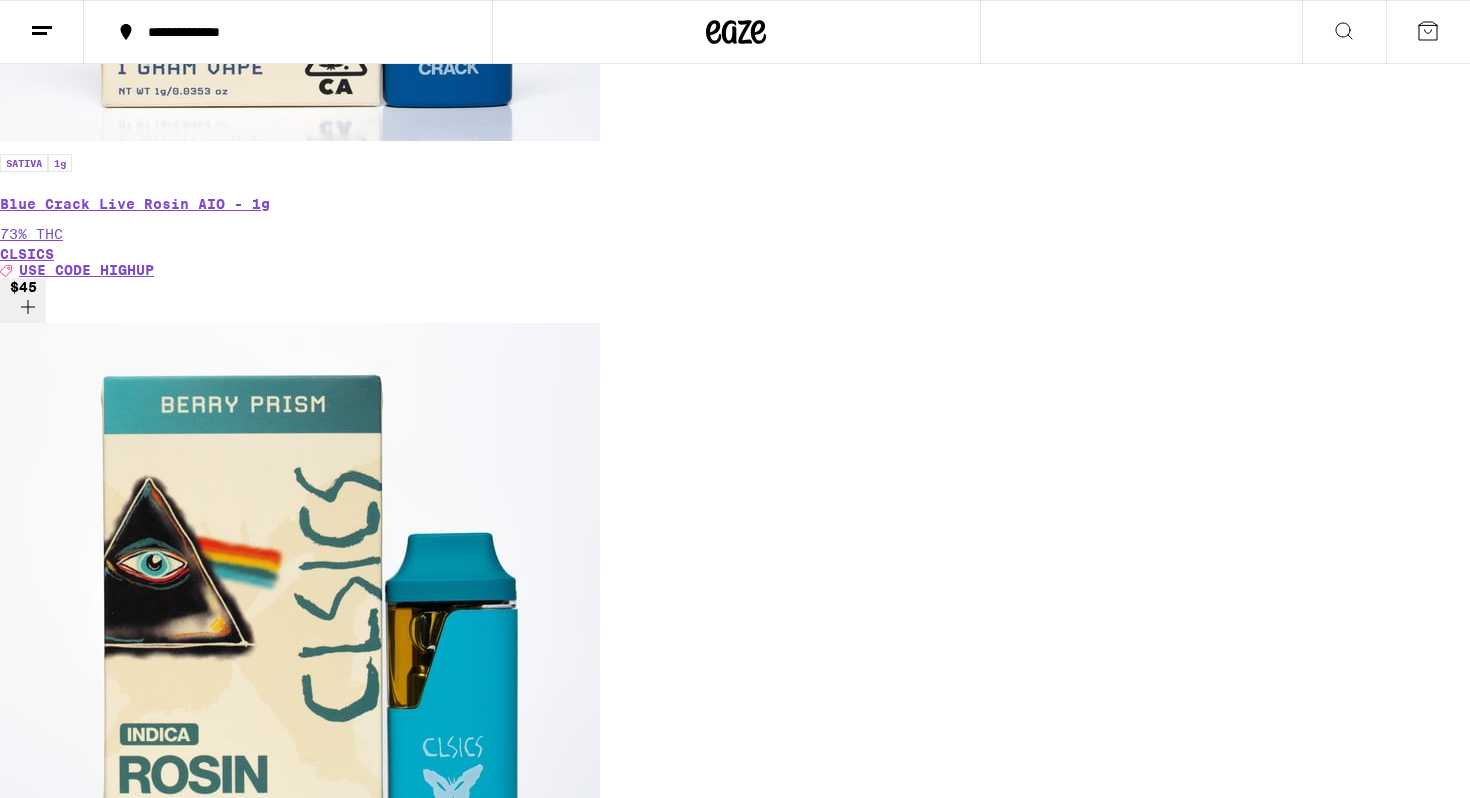 click 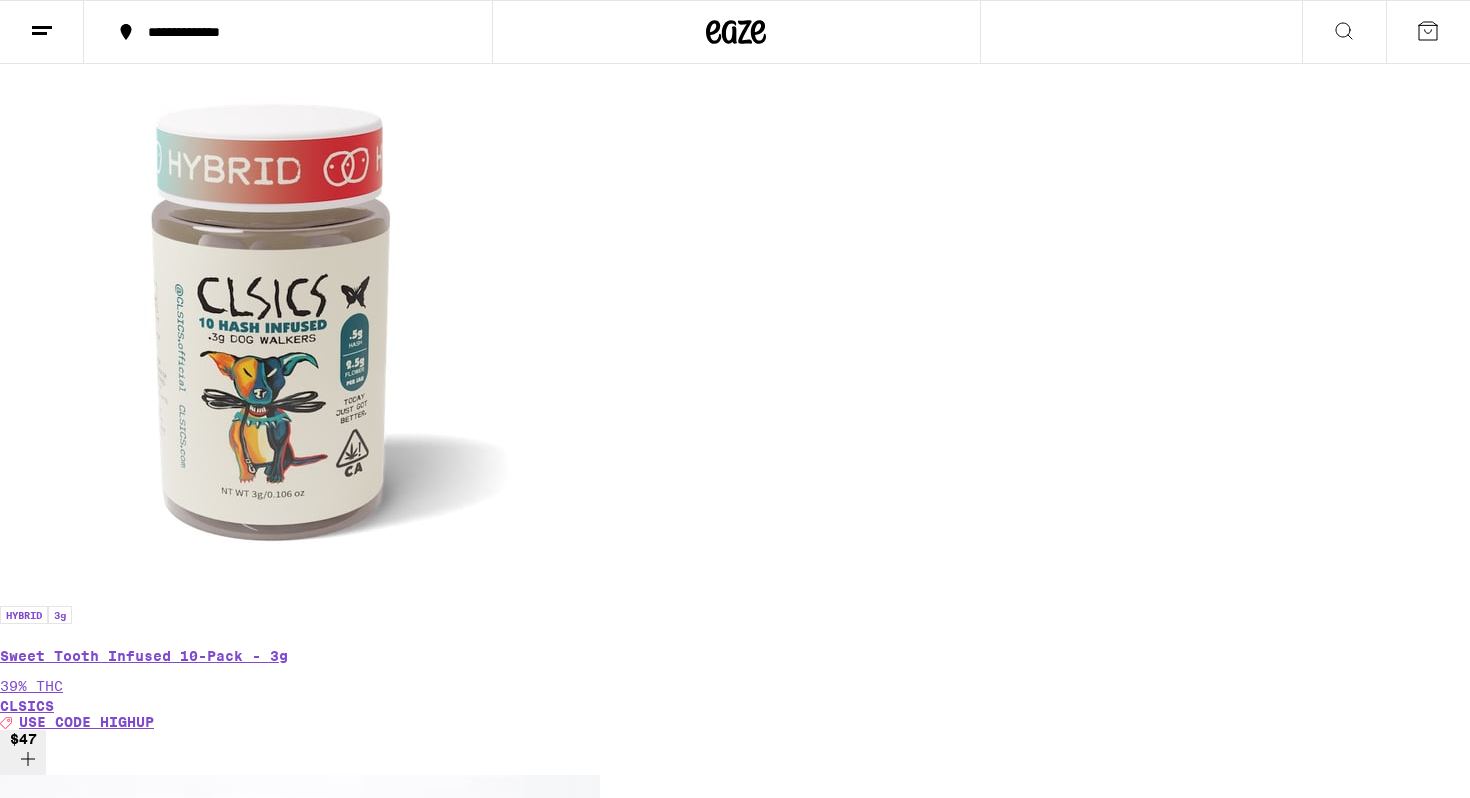 scroll, scrollTop: 3734, scrollLeft: 0, axis: vertical 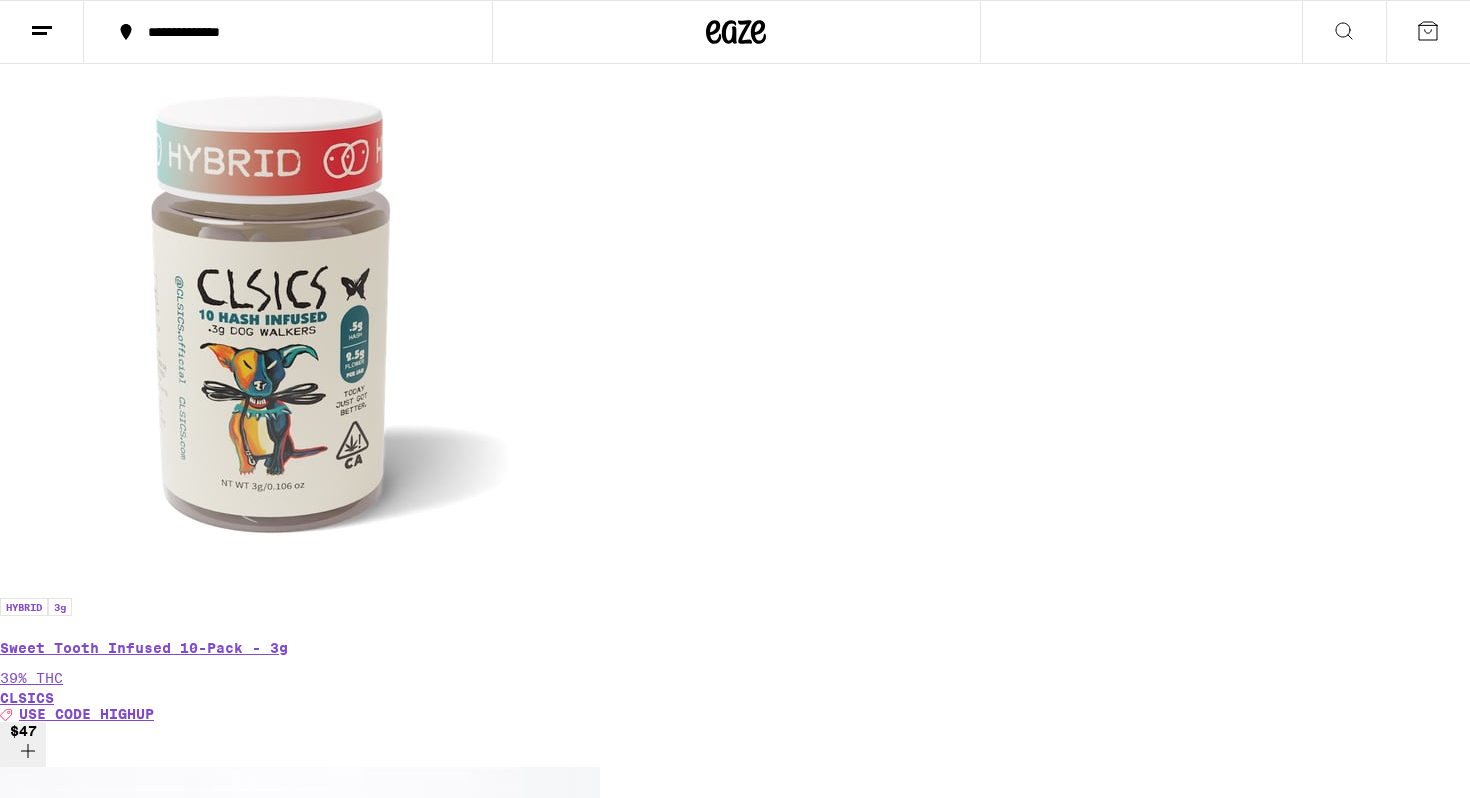 click 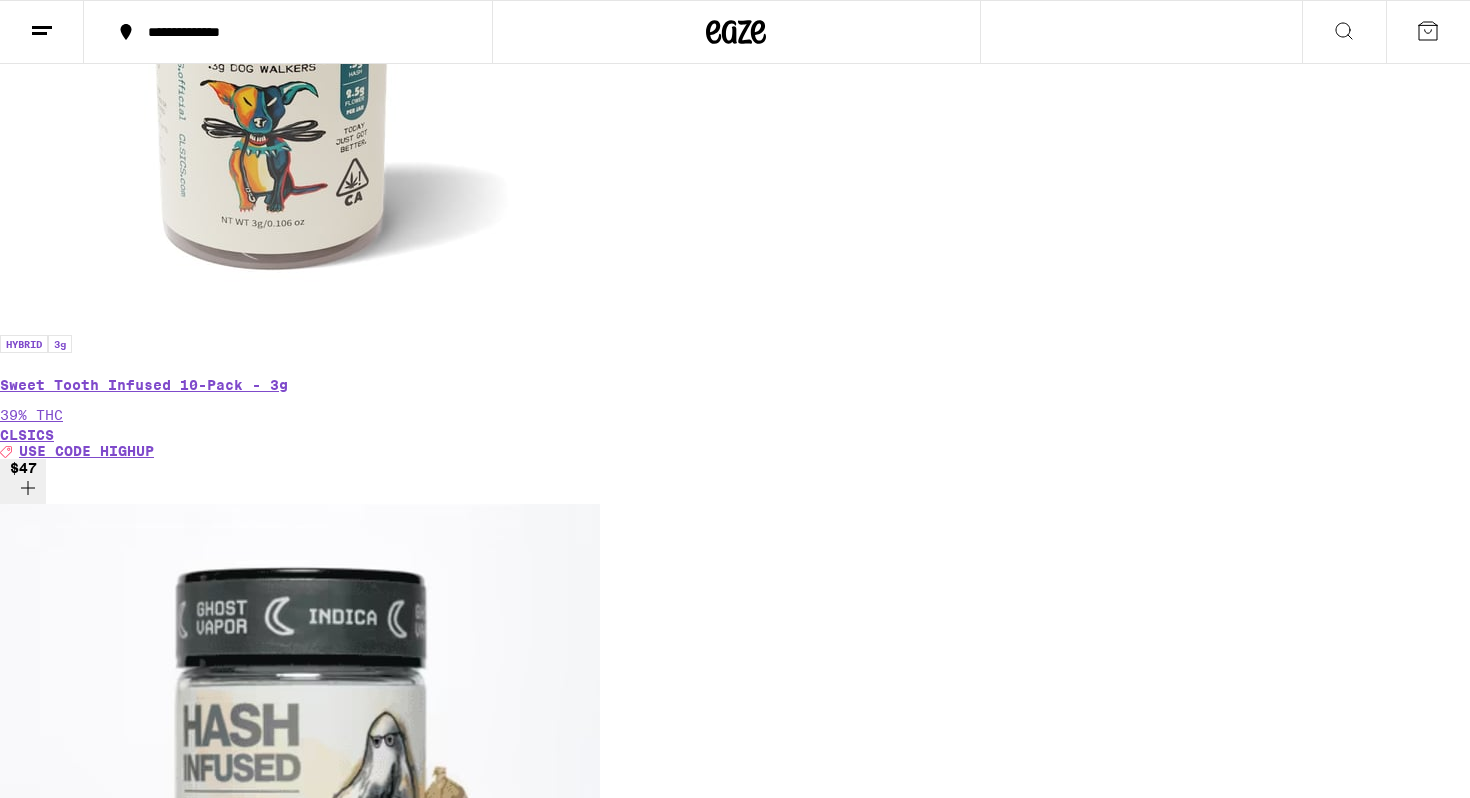 scroll, scrollTop: 4115, scrollLeft: 0, axis: vertical 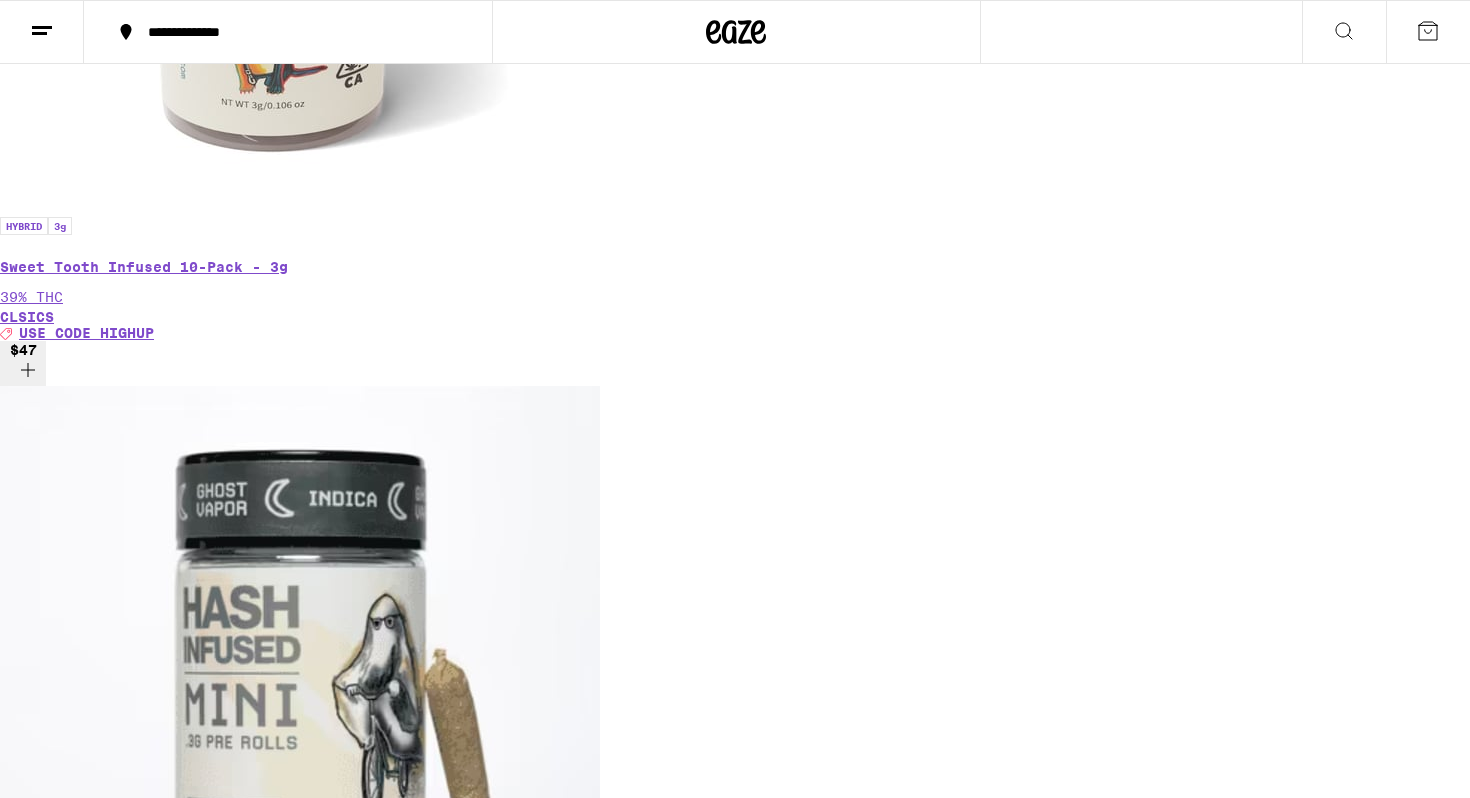 click at bounding box center (18, 183838) 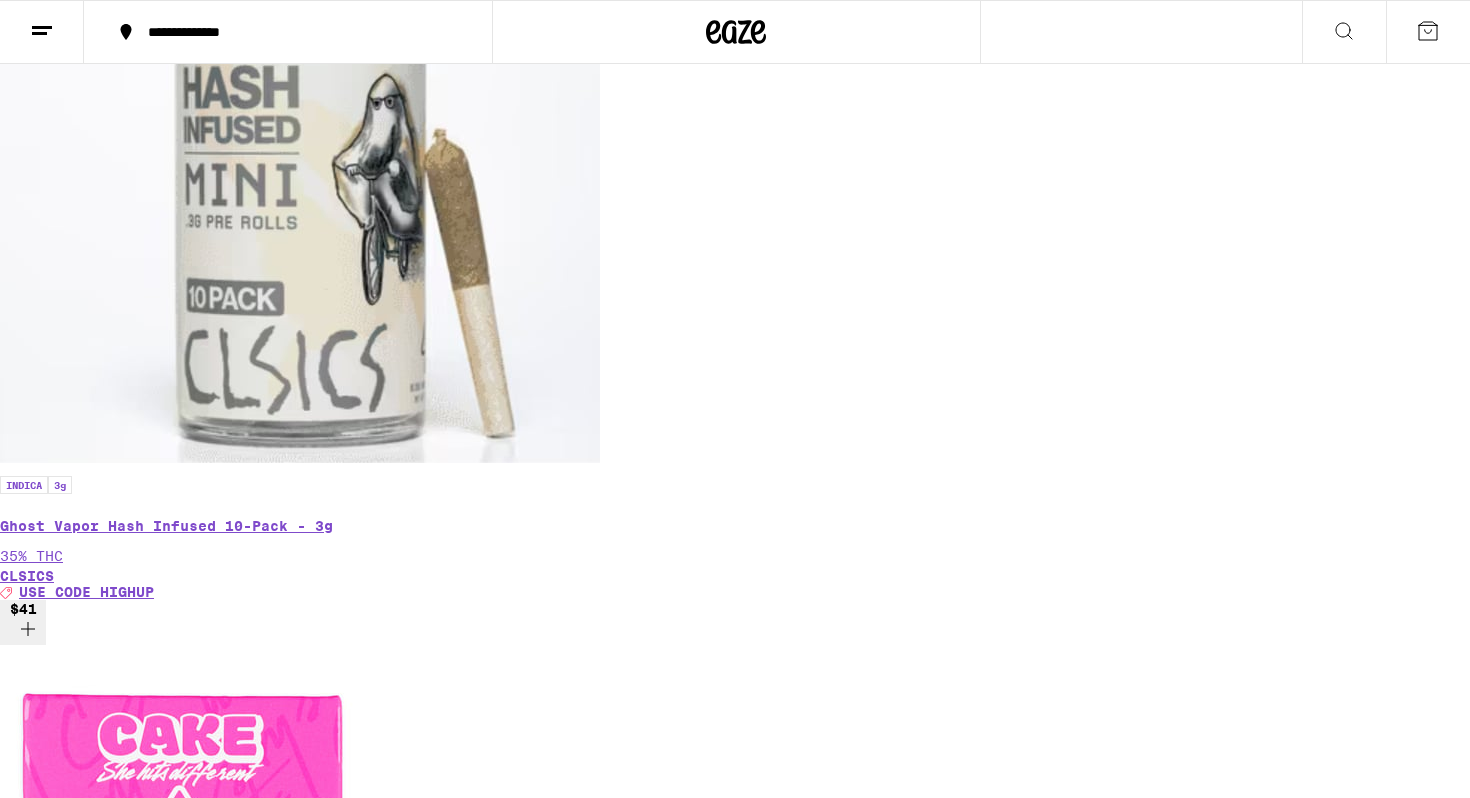 scroll, scrollTop: 4639, scrollLeft: 0, axis: vertical 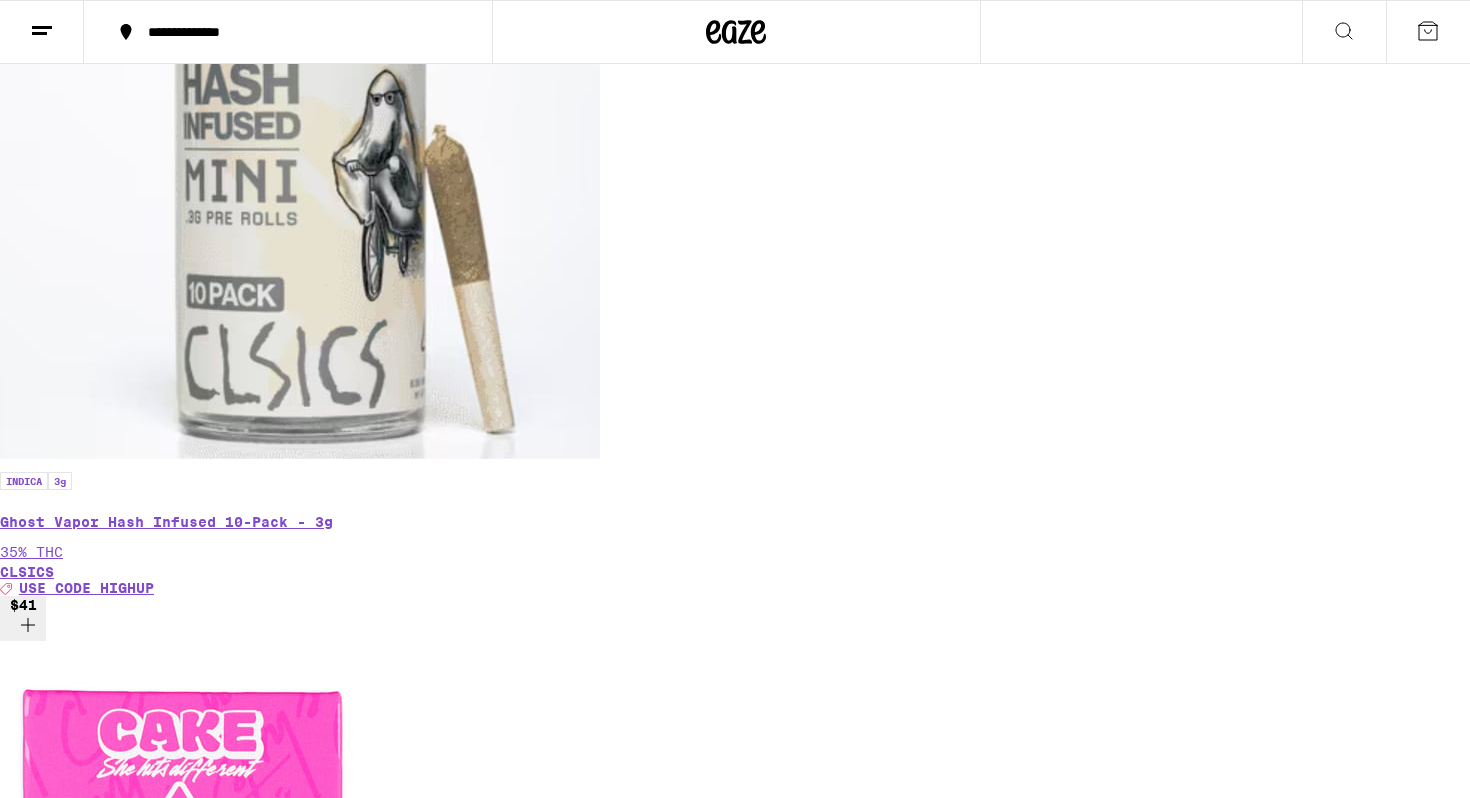 click 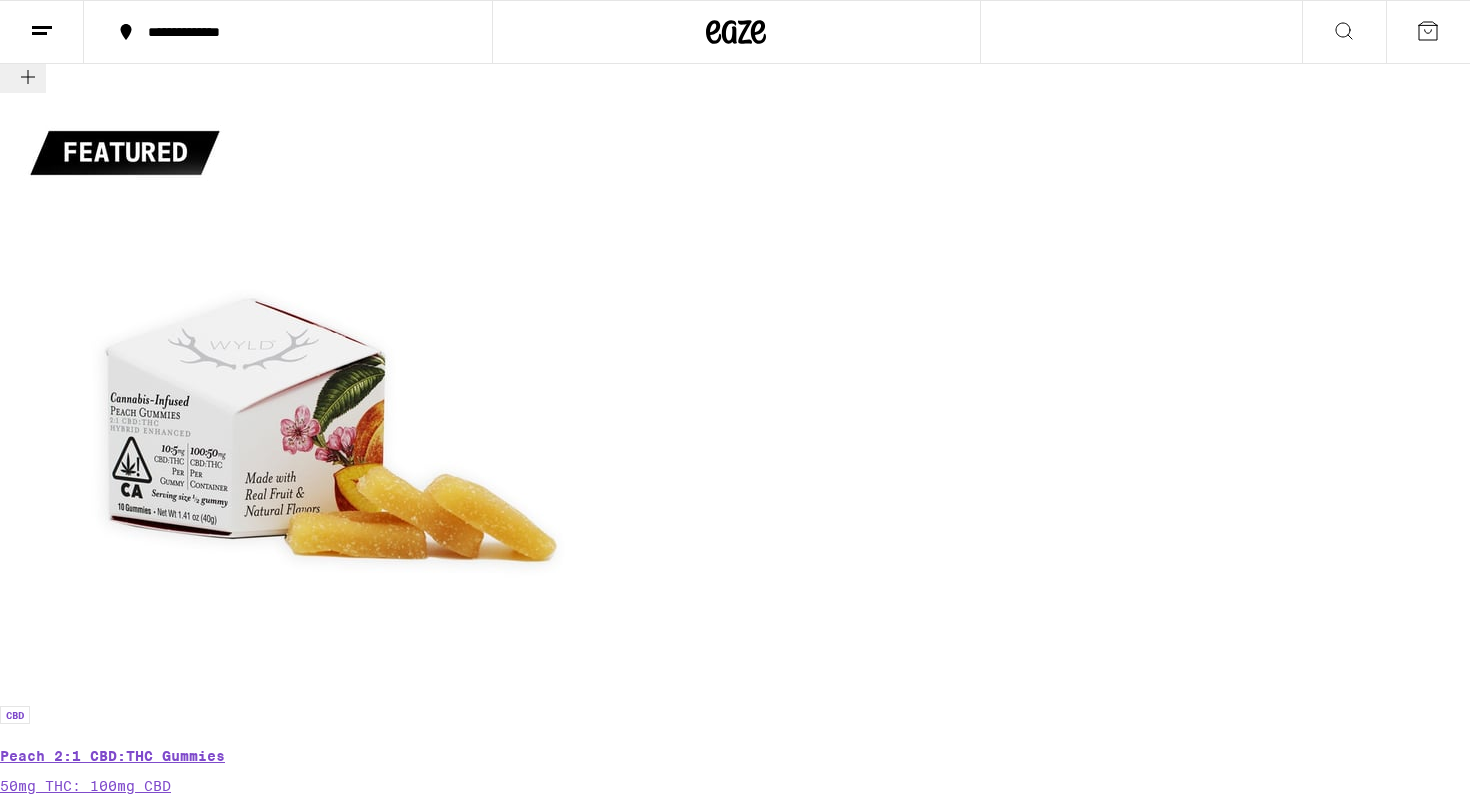 scroll, scrollTop: 8116, scrollLeft: 0, axis: vertical 